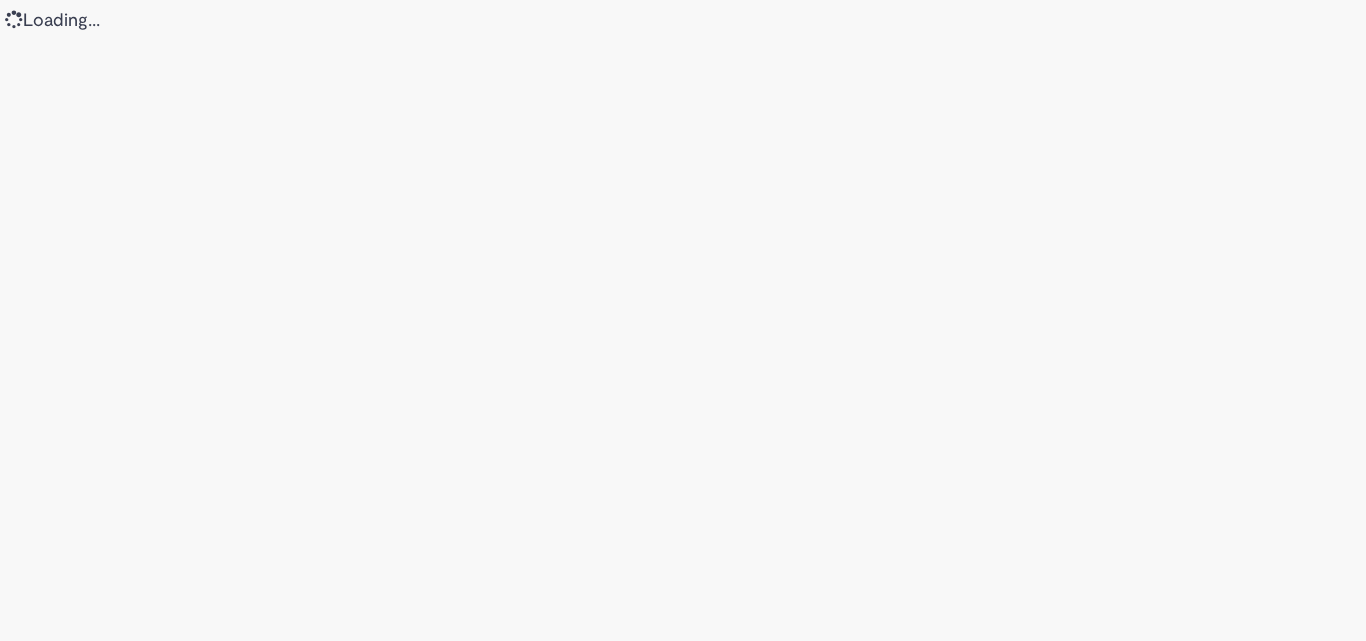 scroll, scrollTop: 0, scrollLeft: 0, axis: both 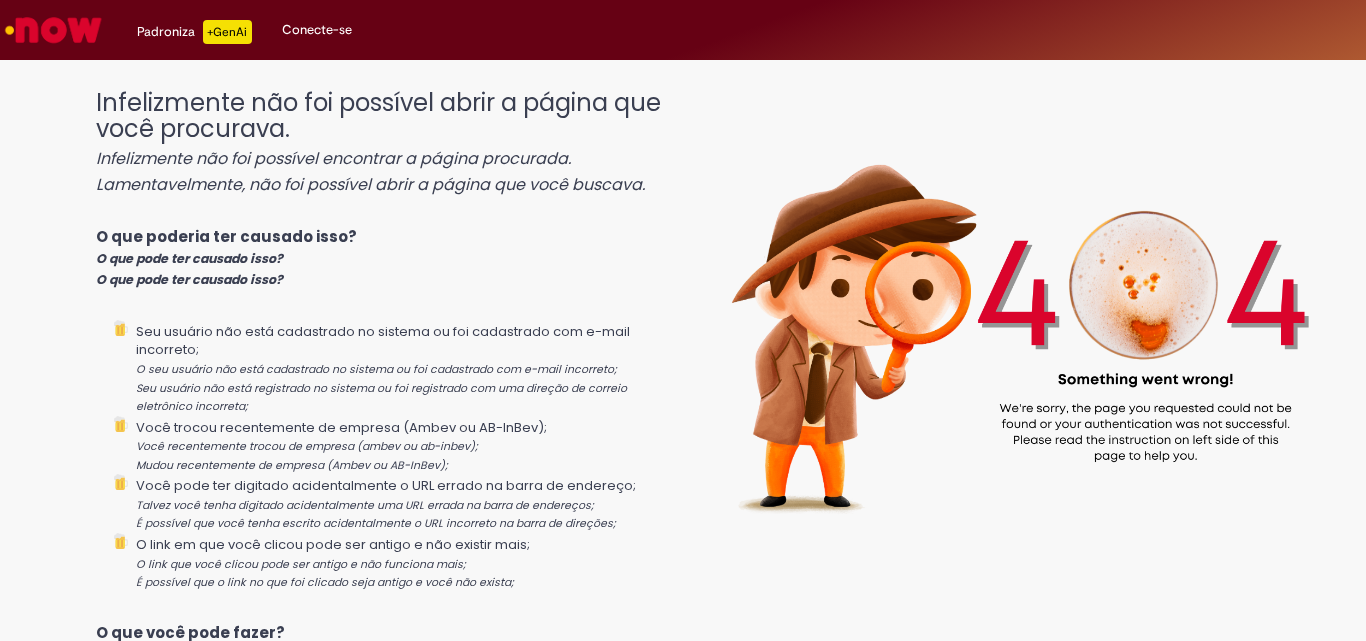 click on "Conecte-se" at bounding box center [317, 29] 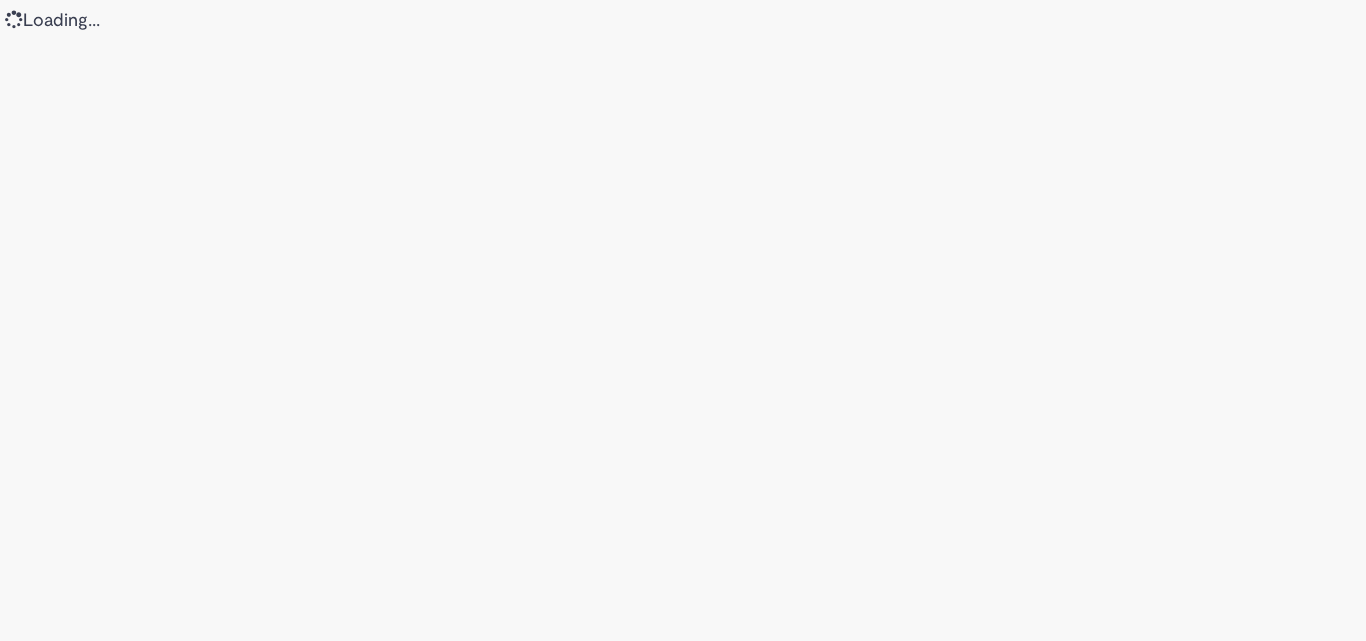 scroll, scrollTop: 0, scrollLeft: 0, axis: both 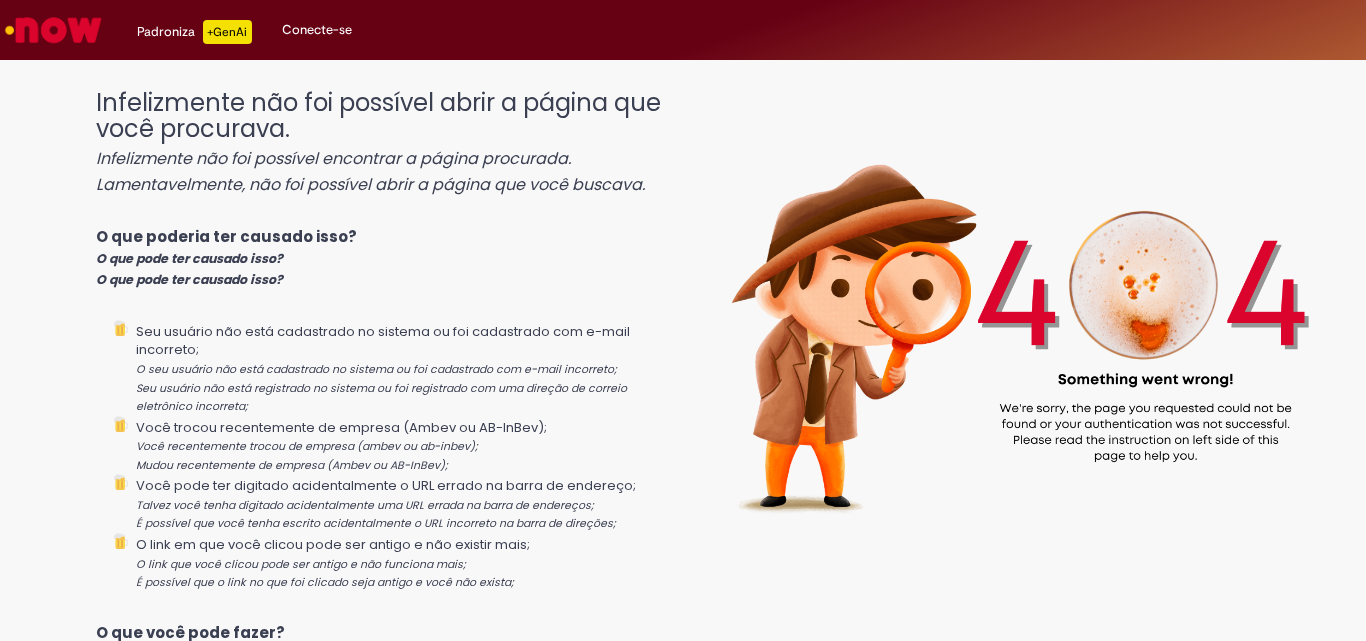 click at bounding box center (1016, 314) 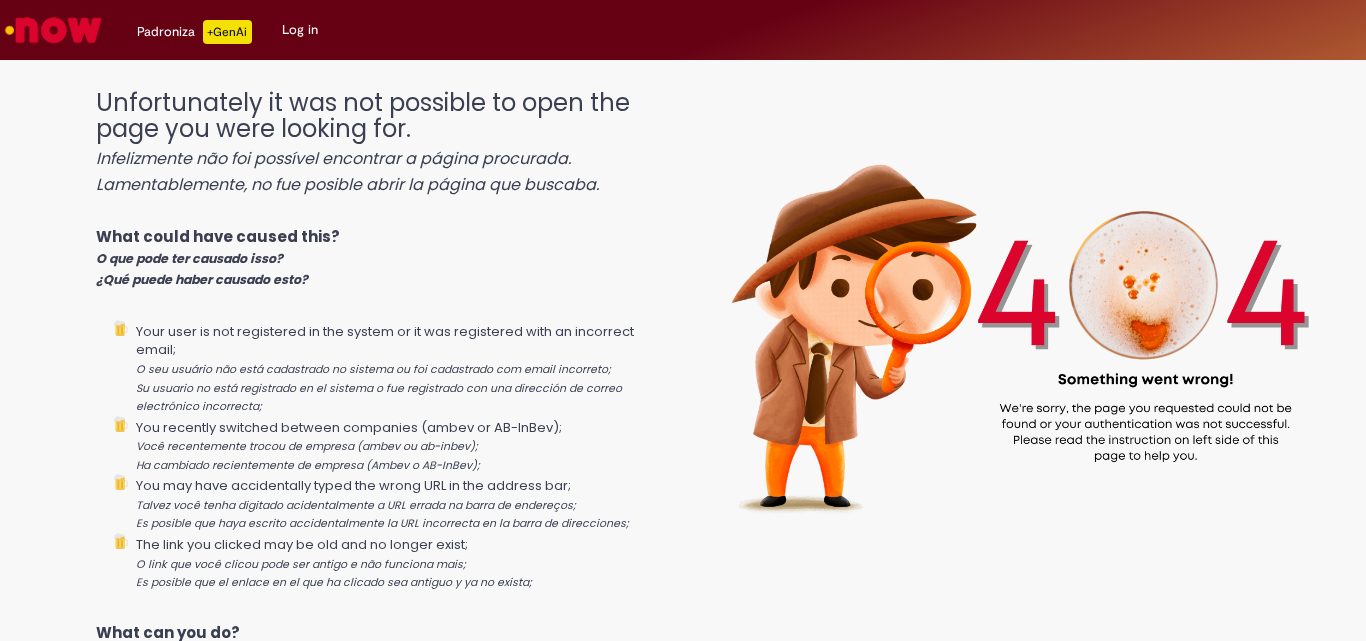 scroll, scrollTop: 0, scrollLeft: 0, axis: both 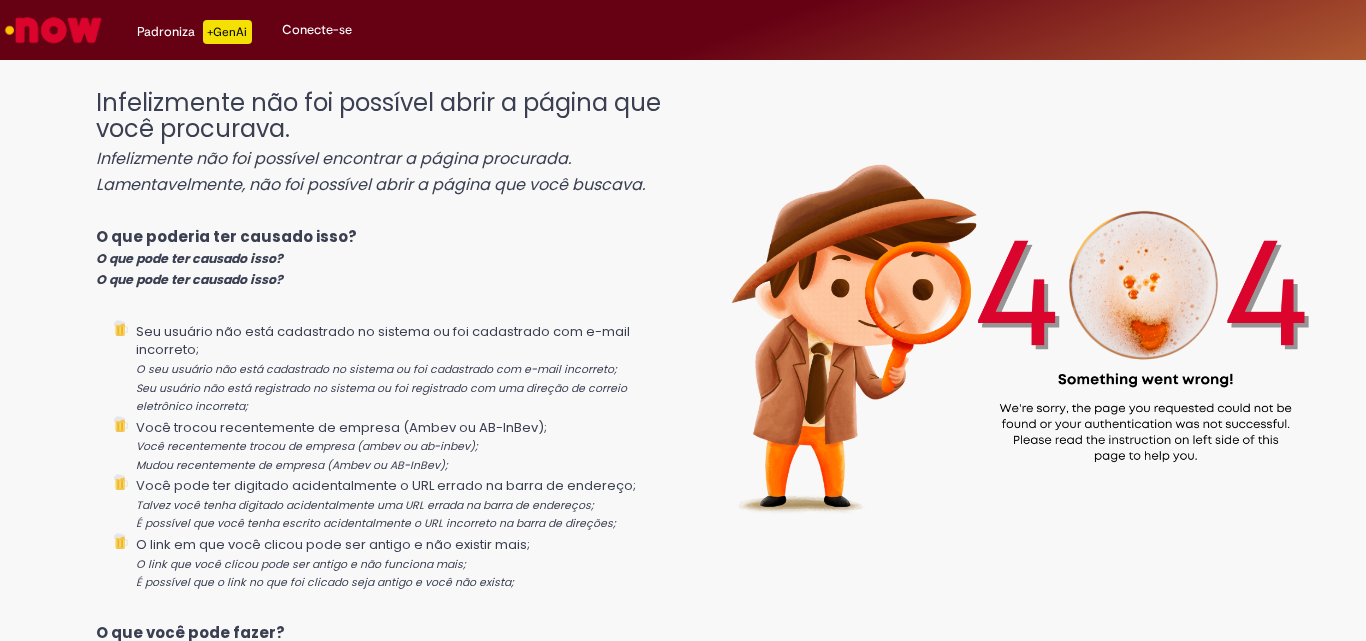 click on "Conecte-se" at bounding box center (317, 29) 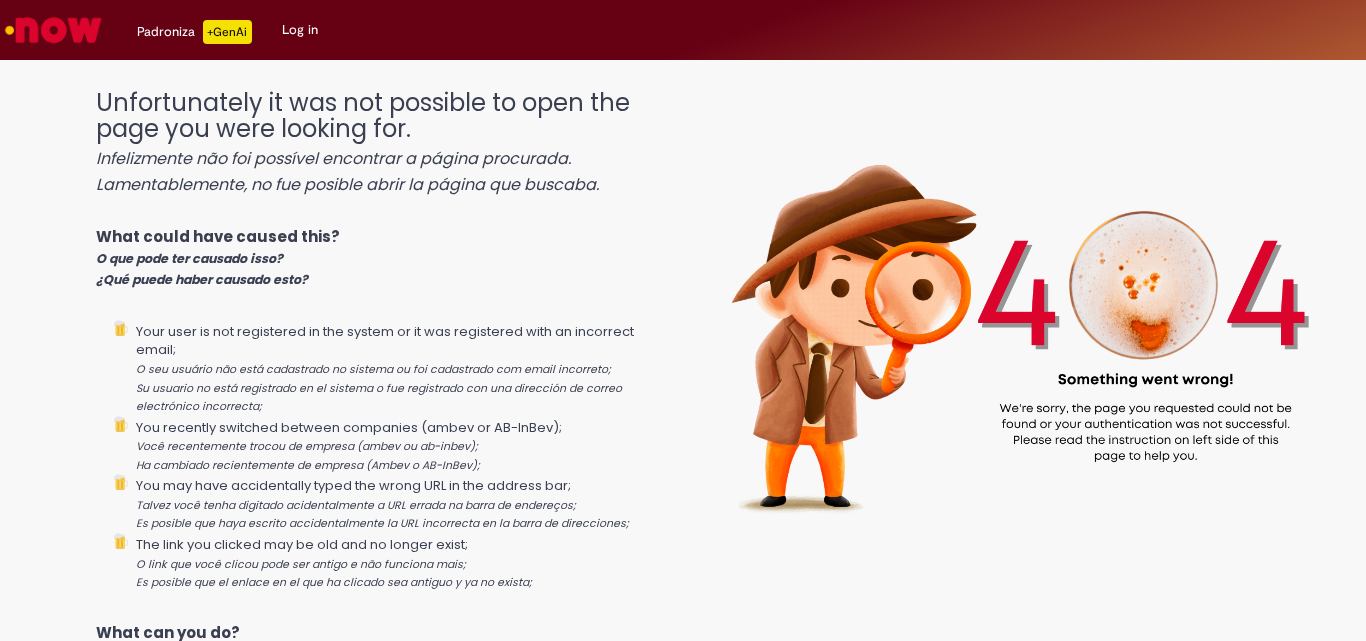 scroll, scrollTop: 0, scrollLeft: 0, axis: both 